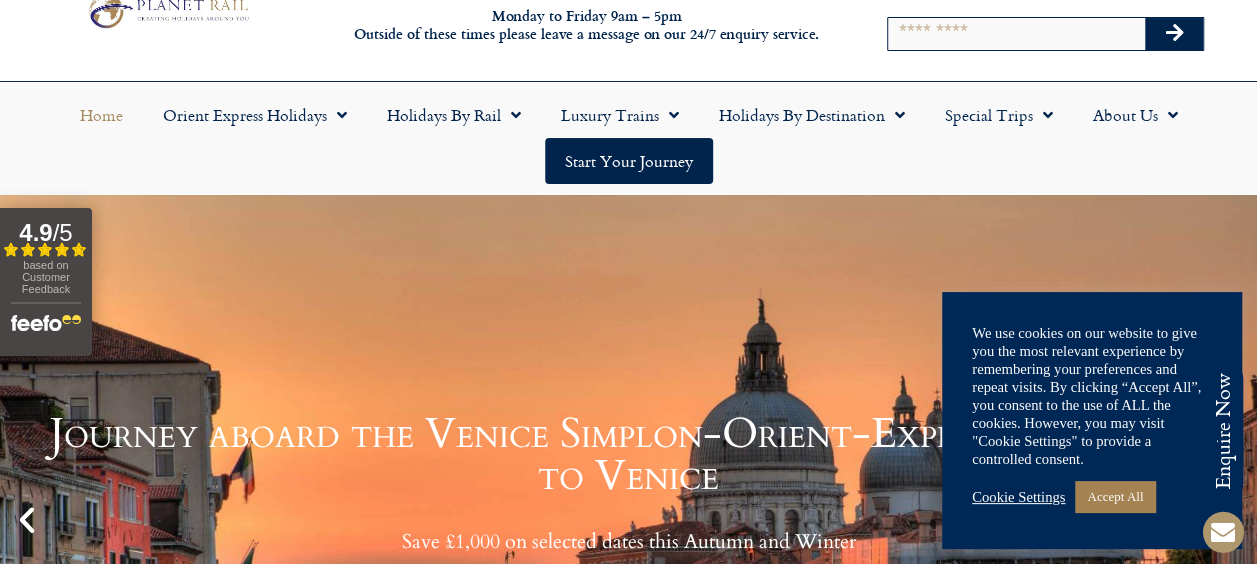 scroll, scrollTop: 100, scrollLeft: 0, axis: vertical 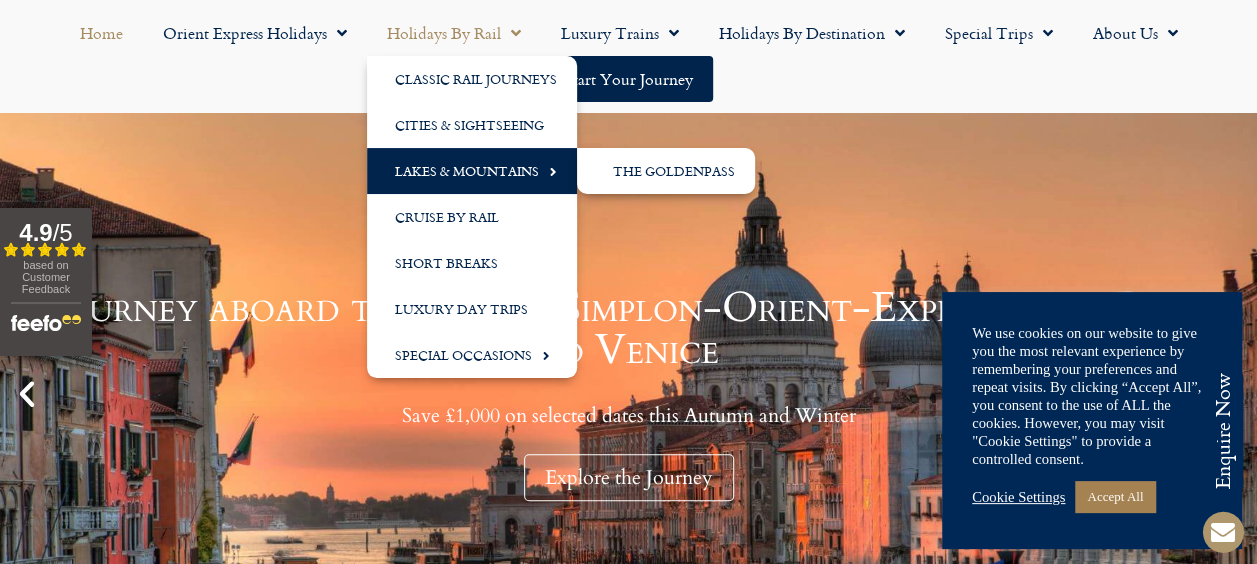 click on "Lakes & Mountains" 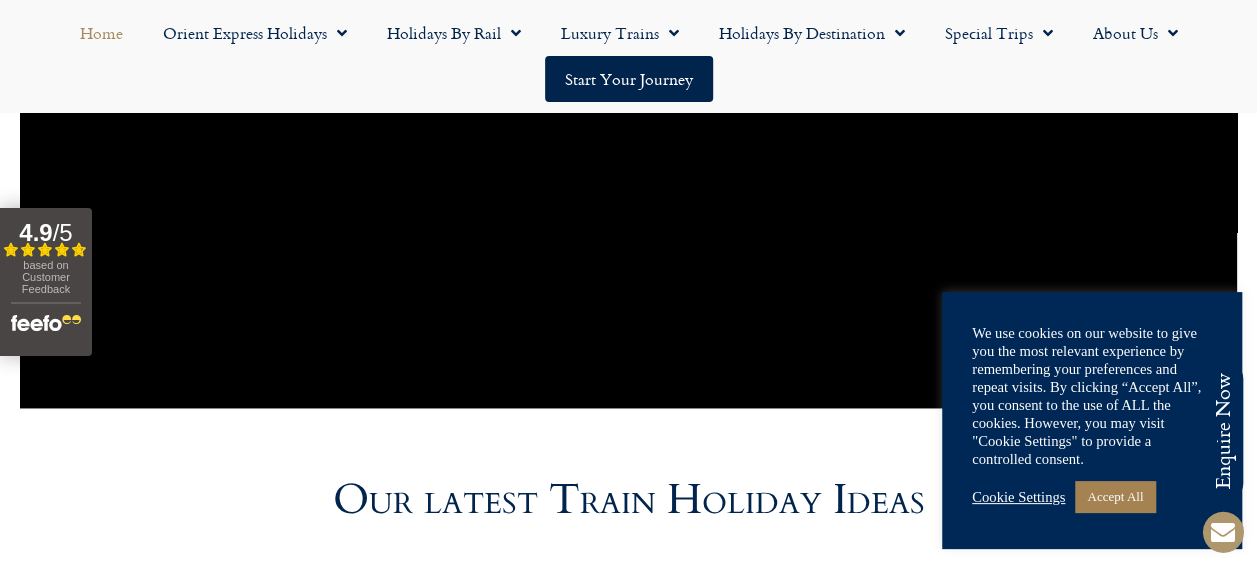 scroll, scrollTop: 1900, scrollLeft: 0, axis: vertical 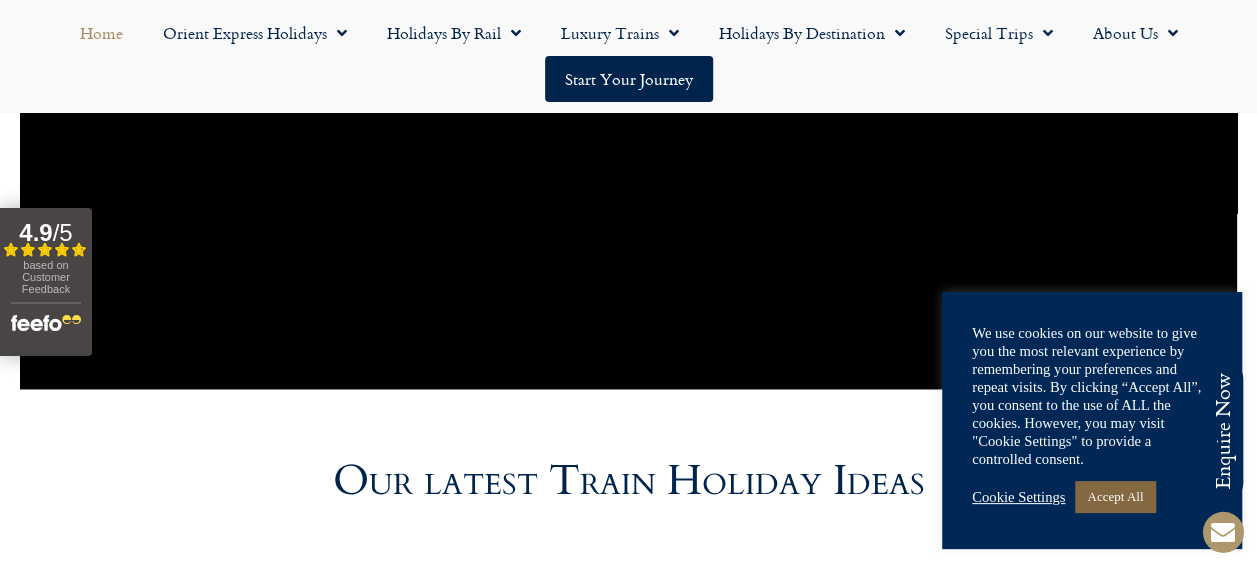 click on "Accept All" at bounding box center (1115, 496) 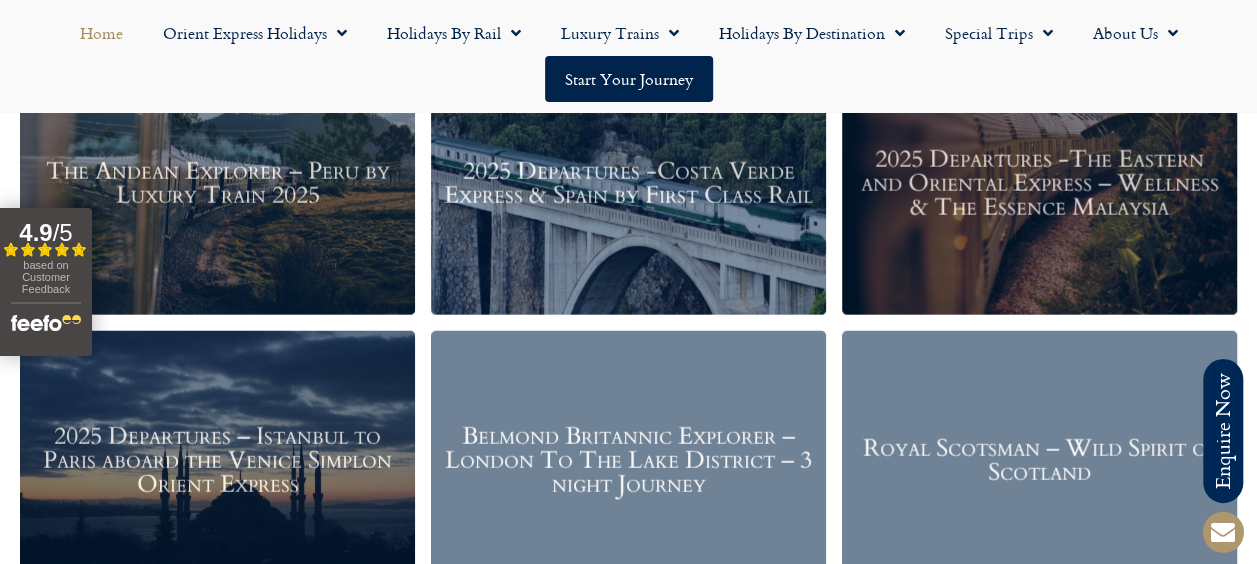 scroll, scrollTop: 2300, scrollLeft: 0, axis: vertical 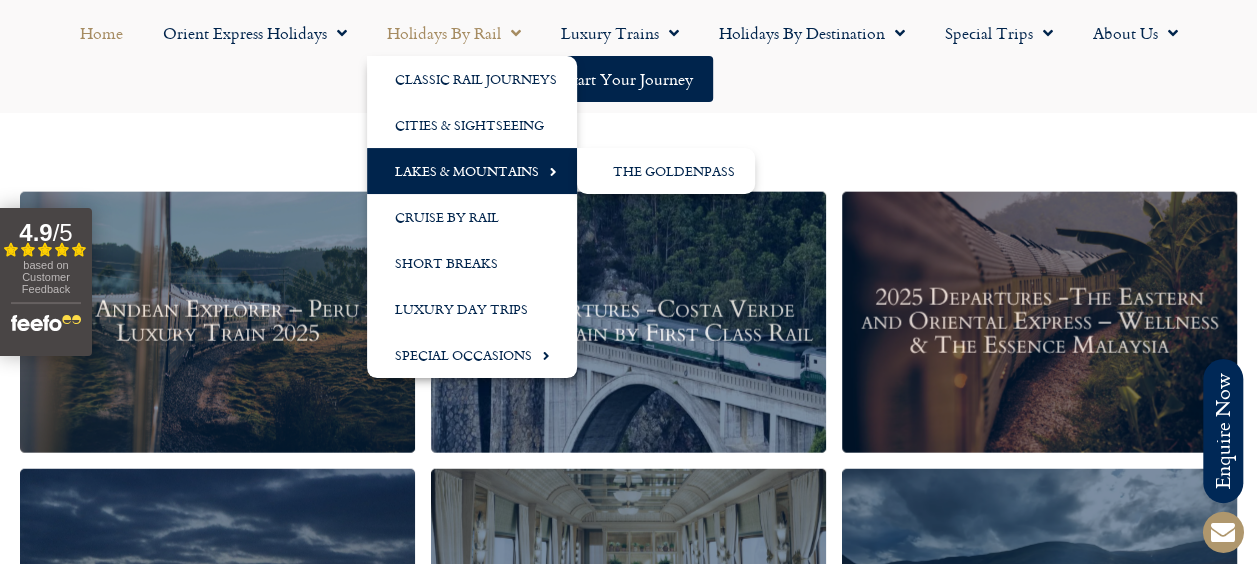 click 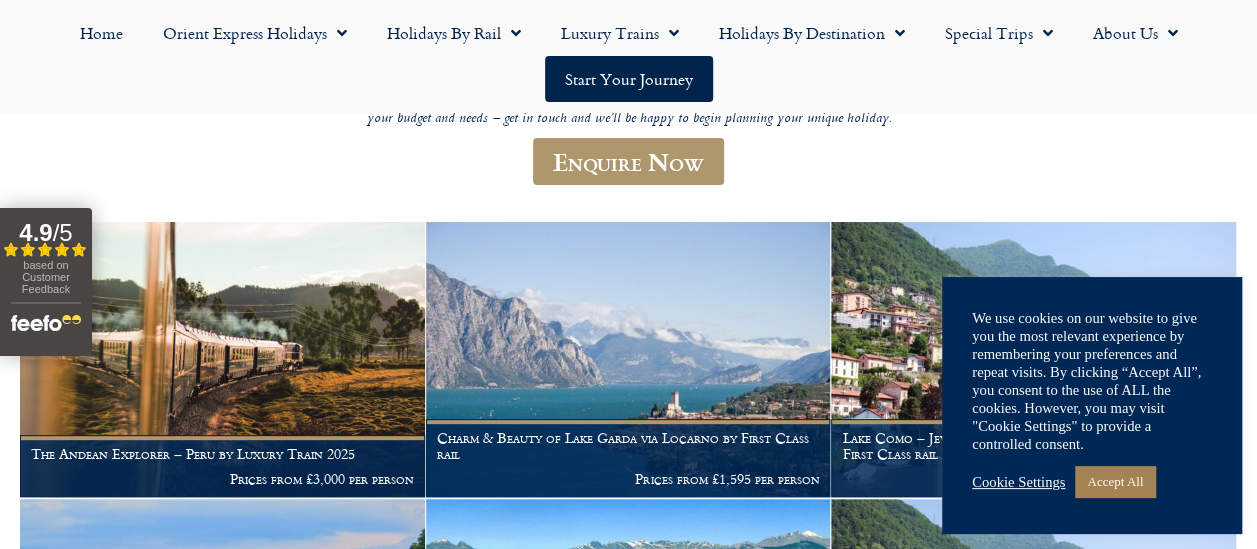 scroll, scrollTop: 300, scrollLeft: 0, axis: vertical 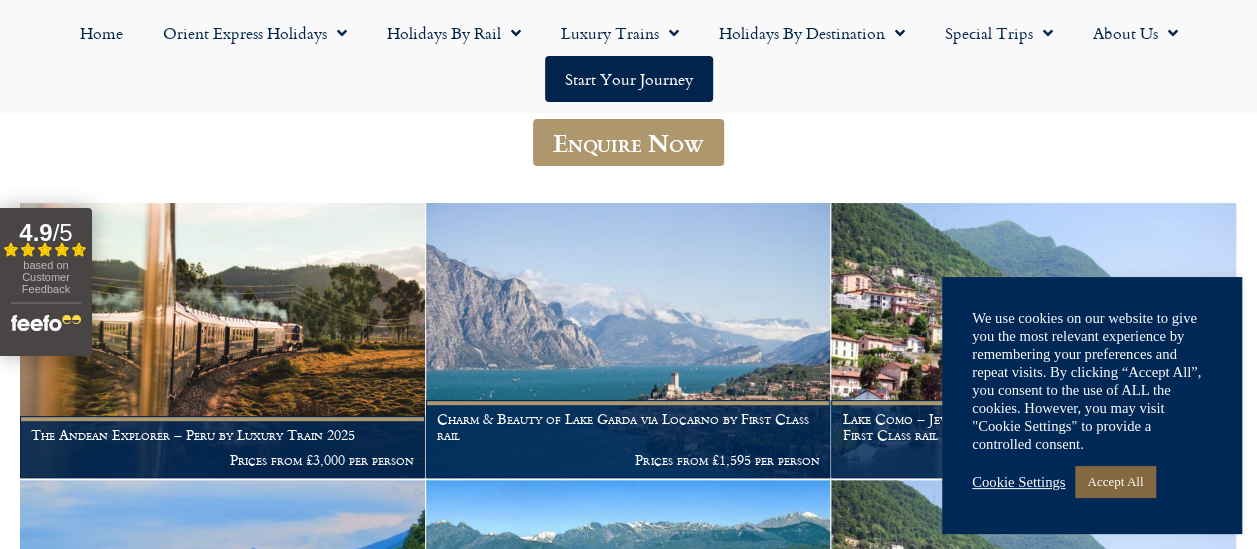 click on "Accept All" at bounding box center (1115, 481) 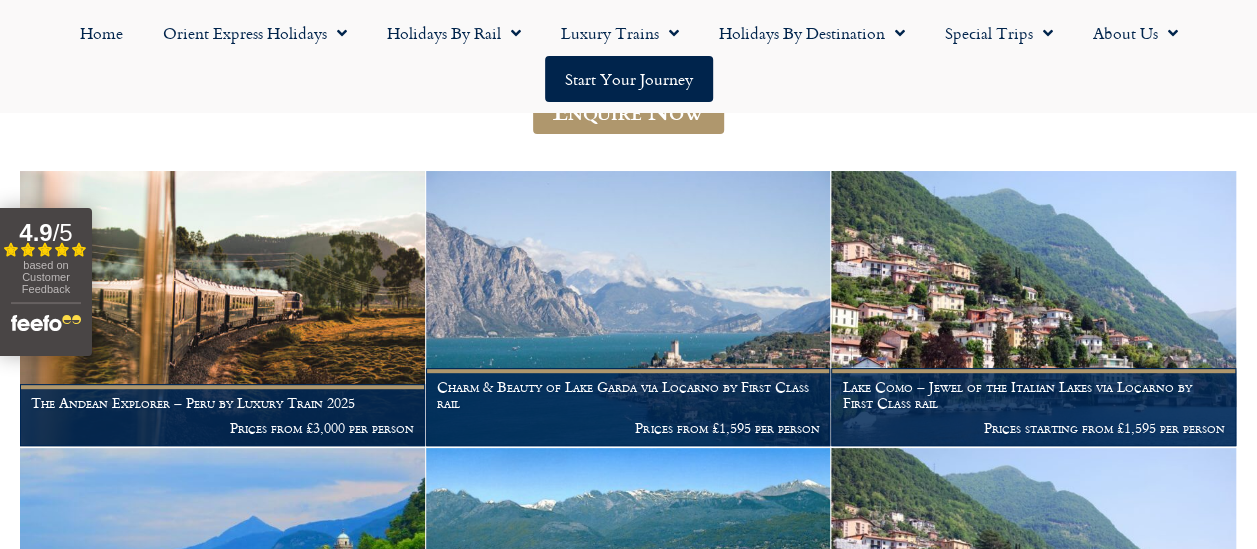 scroll, scrollTop: 300, scrollLeft: 0, axis: vertical 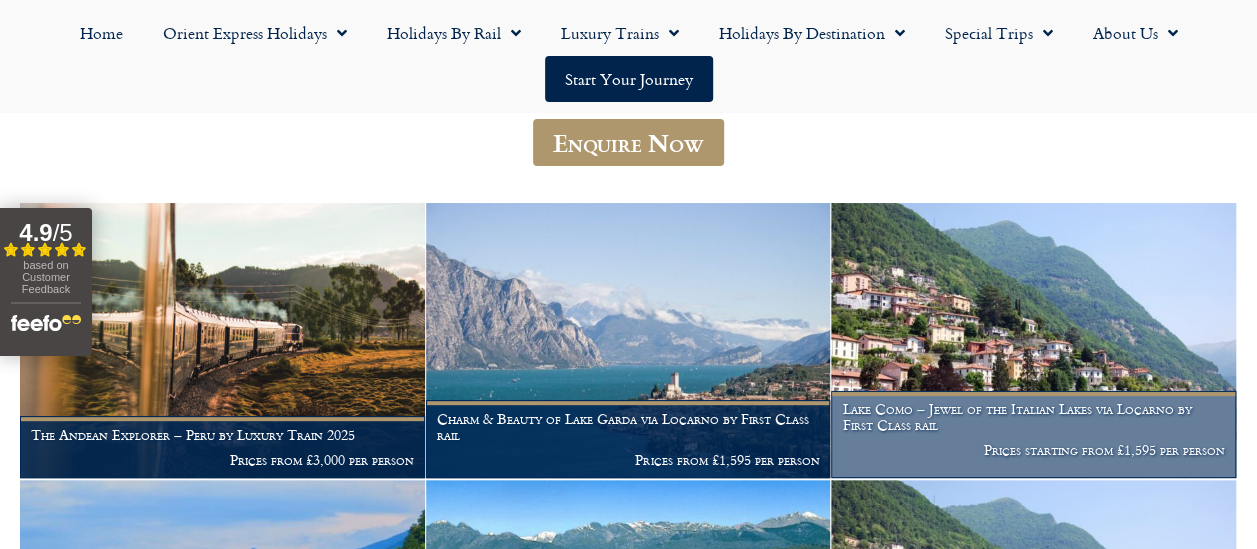click at bounding box center (1033, 340) 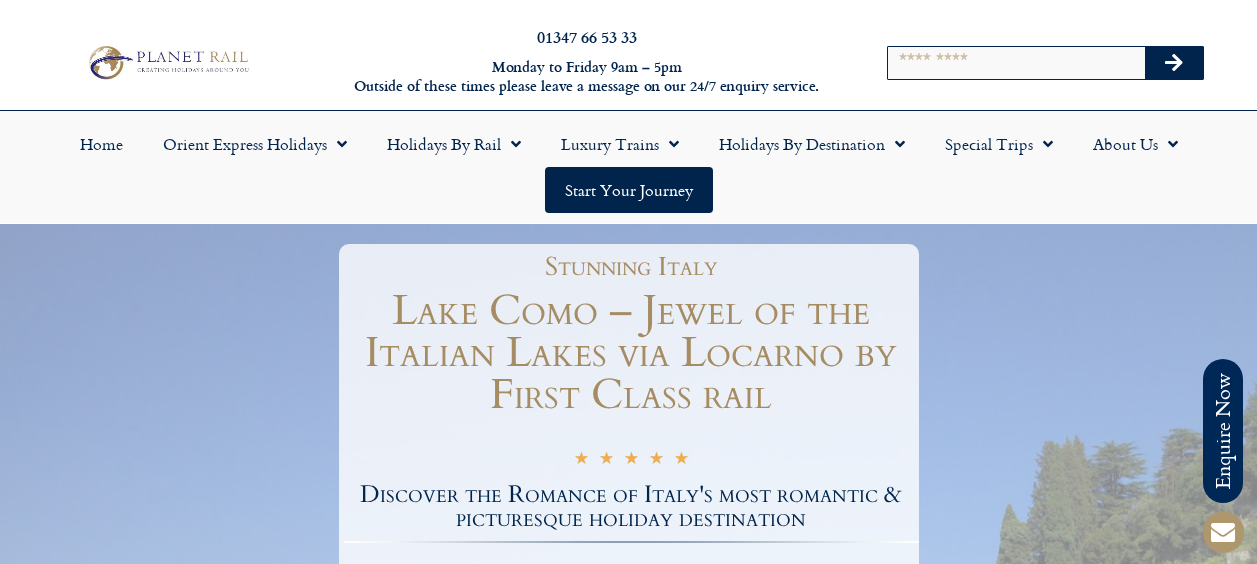 scroll, scrollTop: 0, scrollLeft: 0, axis: both 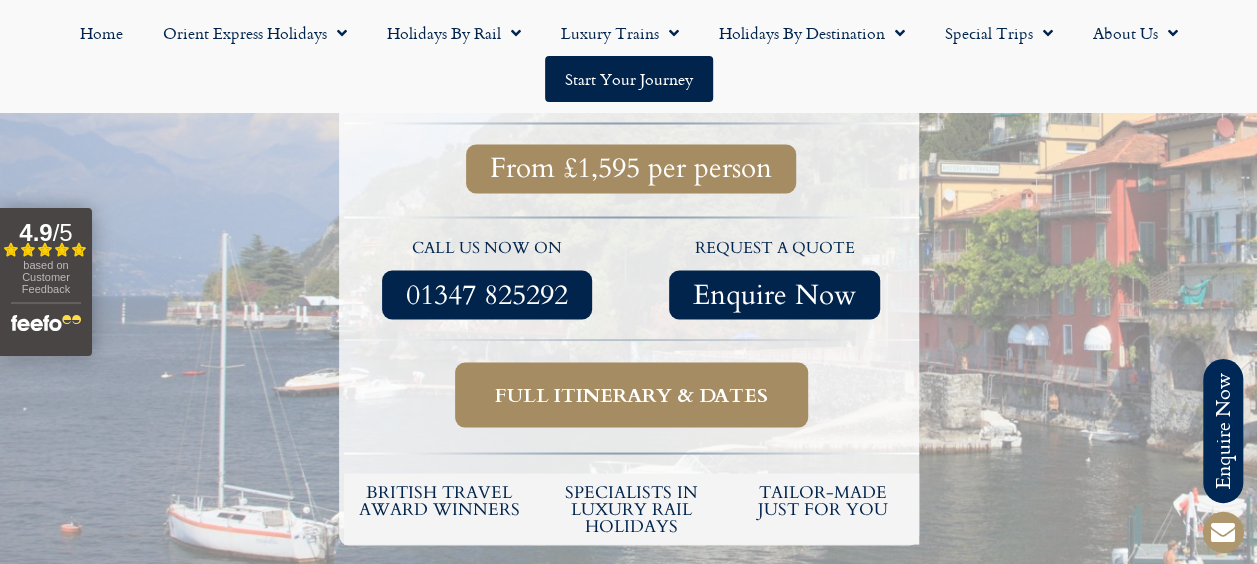 click on "Full itinerary & dates" at bounding box center [631, 394] 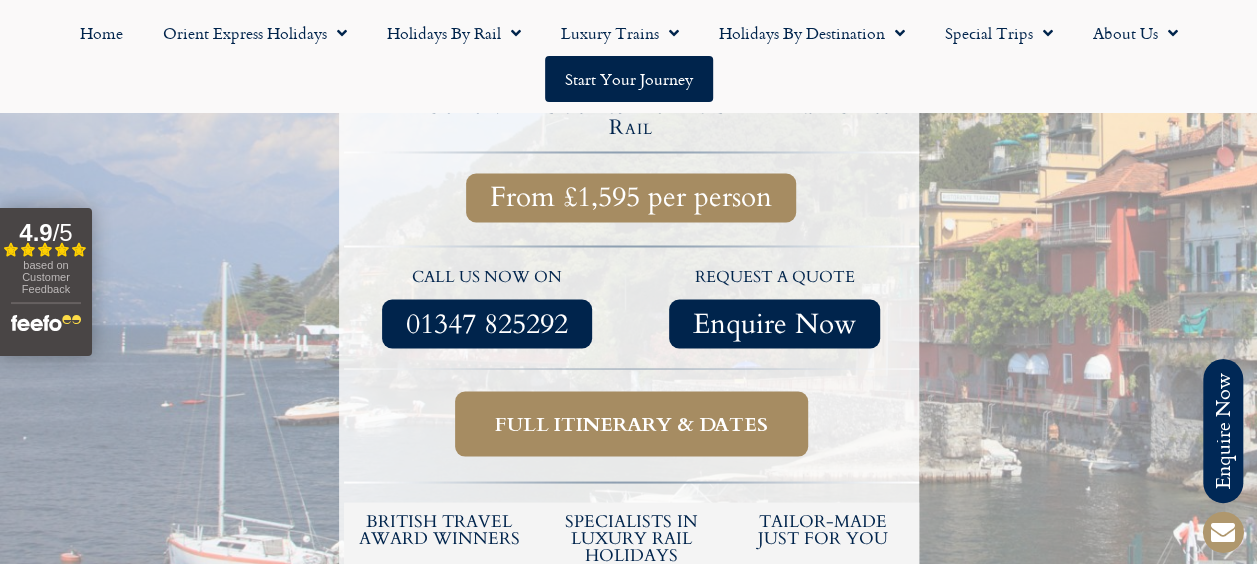 scroll, scrollTop: 1700, scrollLeft: 0, axis: vertical 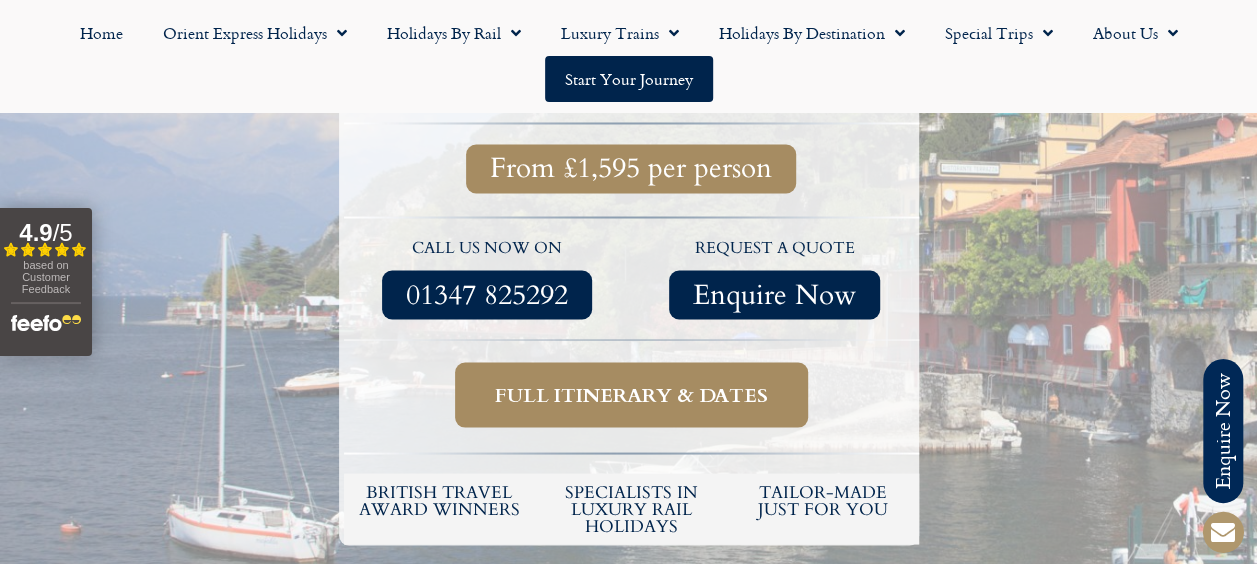 click on "Full itinerary & dates" at bounding box center (631, 394) 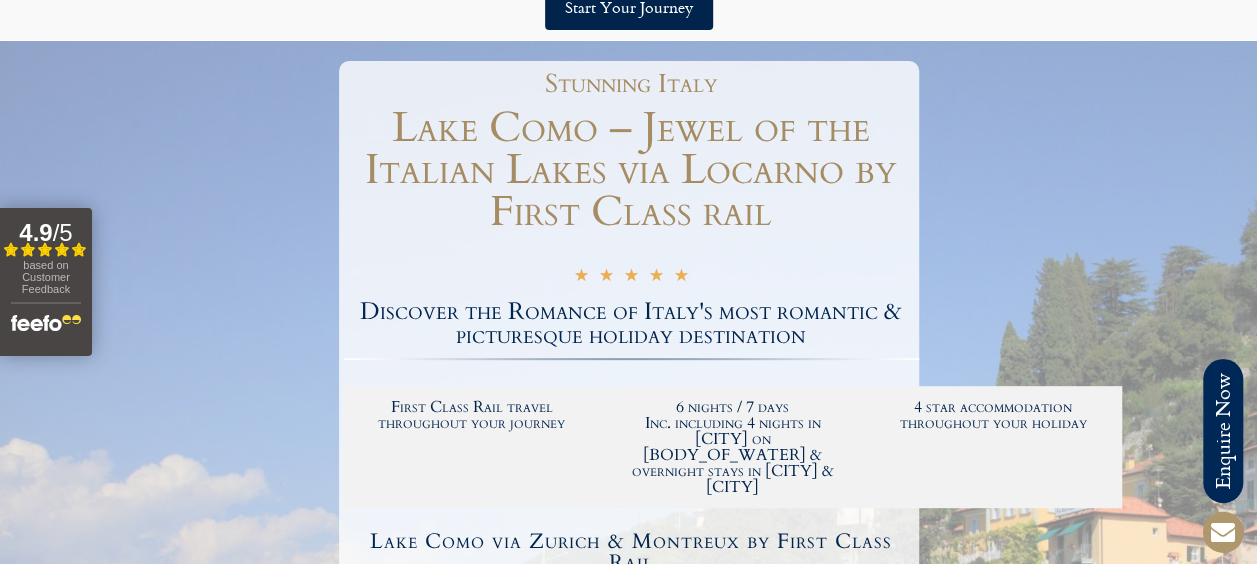 scroll, scrollTop: 0, scrollLeft: 0, axis: both 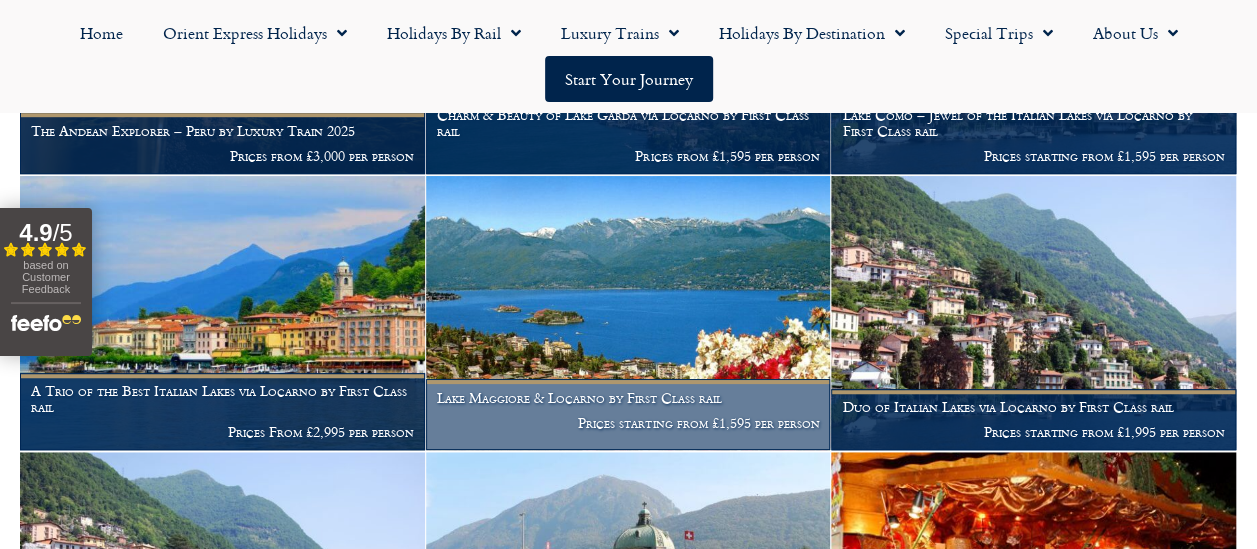 click on "Lake Maggiore & Locarno by First Class rail" at bounding box center (628, 398) 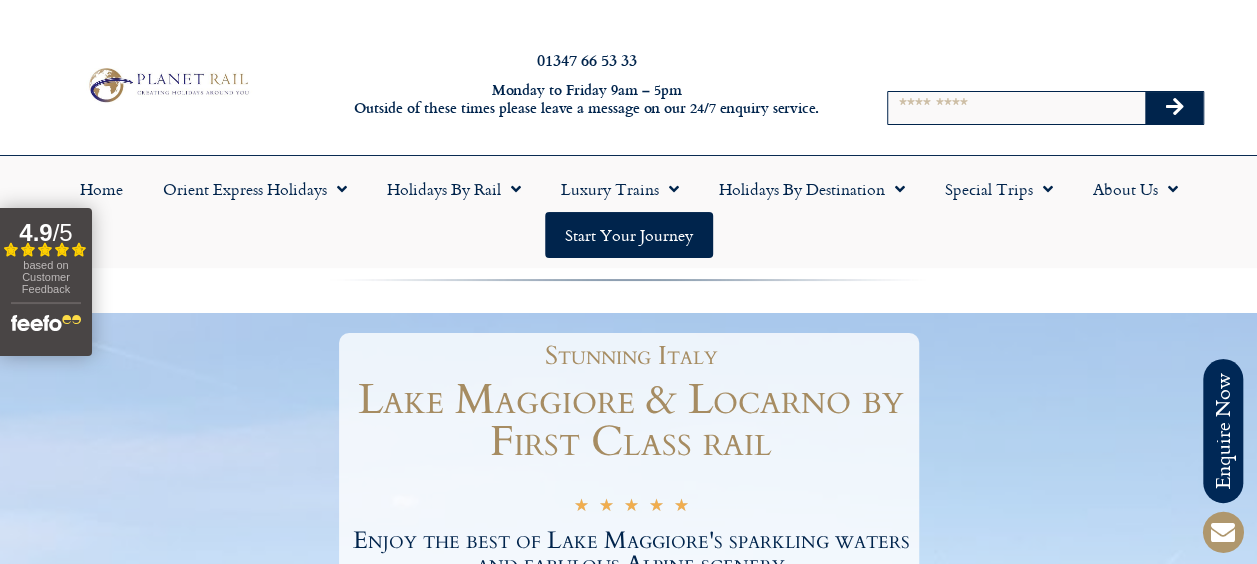 scroll, scrollTop: 200, scrollLeft: 0, axis: vertical 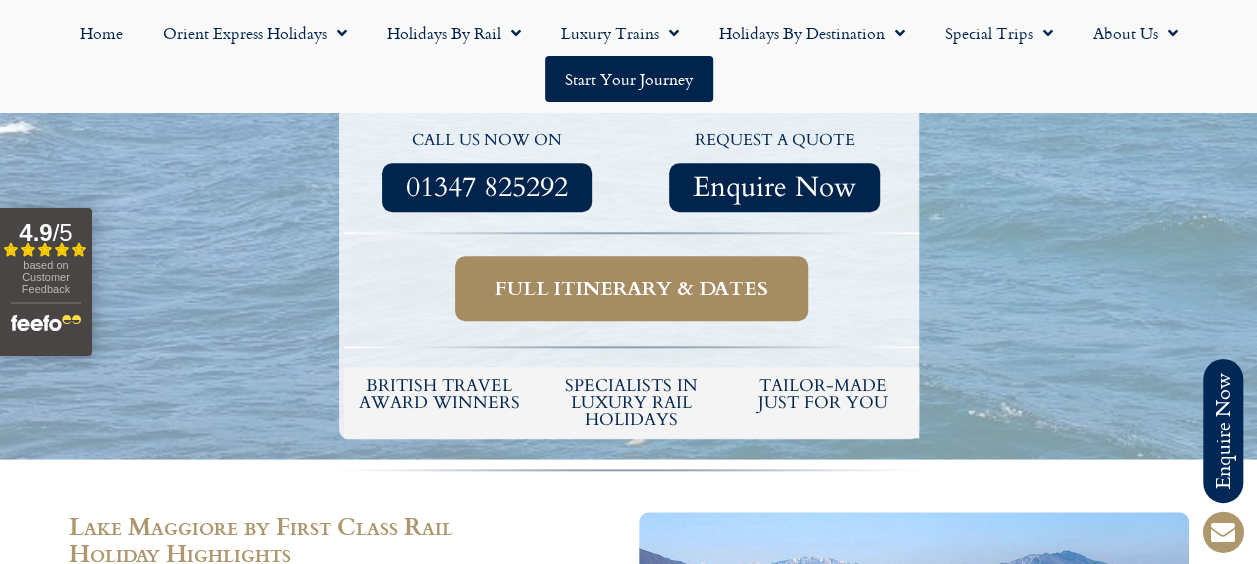click on "Full itinerary & dates" at bounding box center (631, 288) 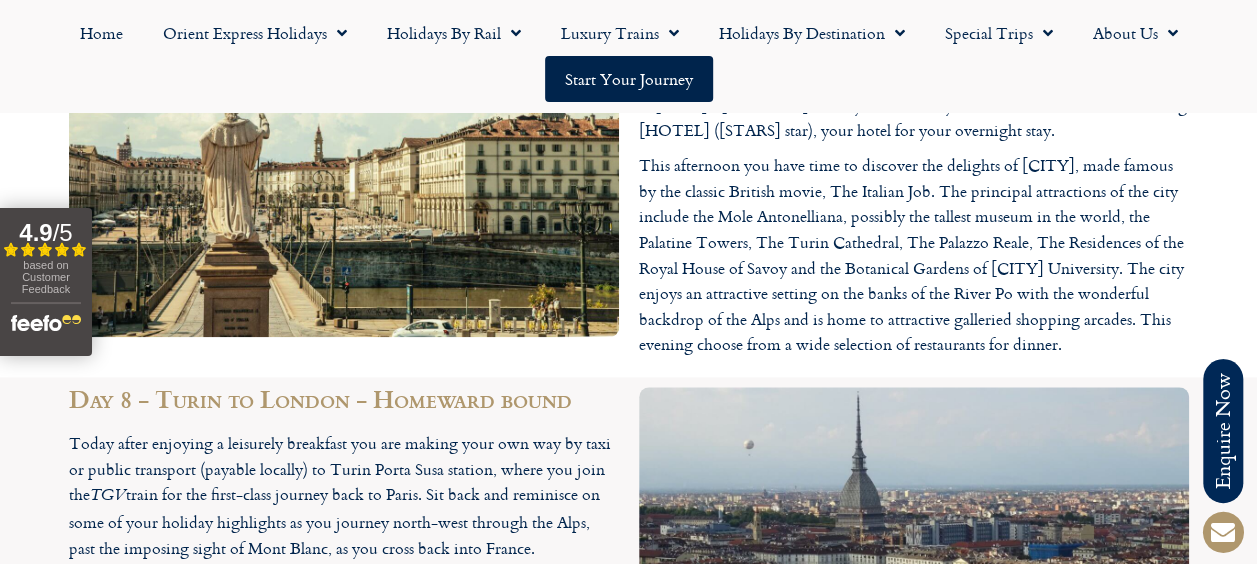 scroll, scrollTop: 4700, scrollLeft: 0, axis: vertical 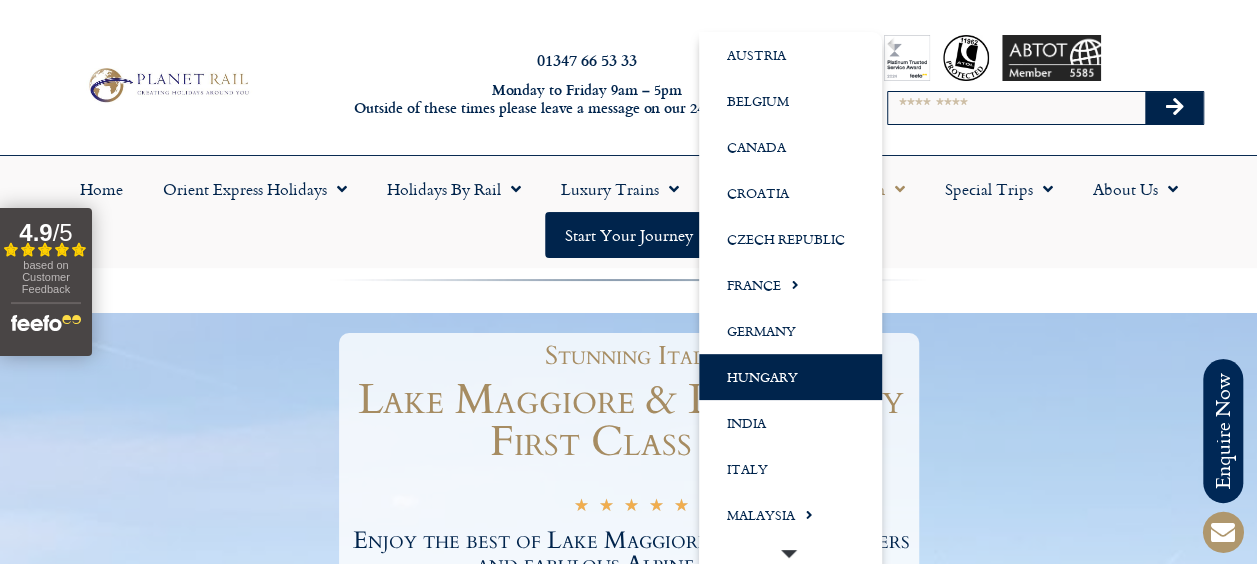 click on "Hungary" 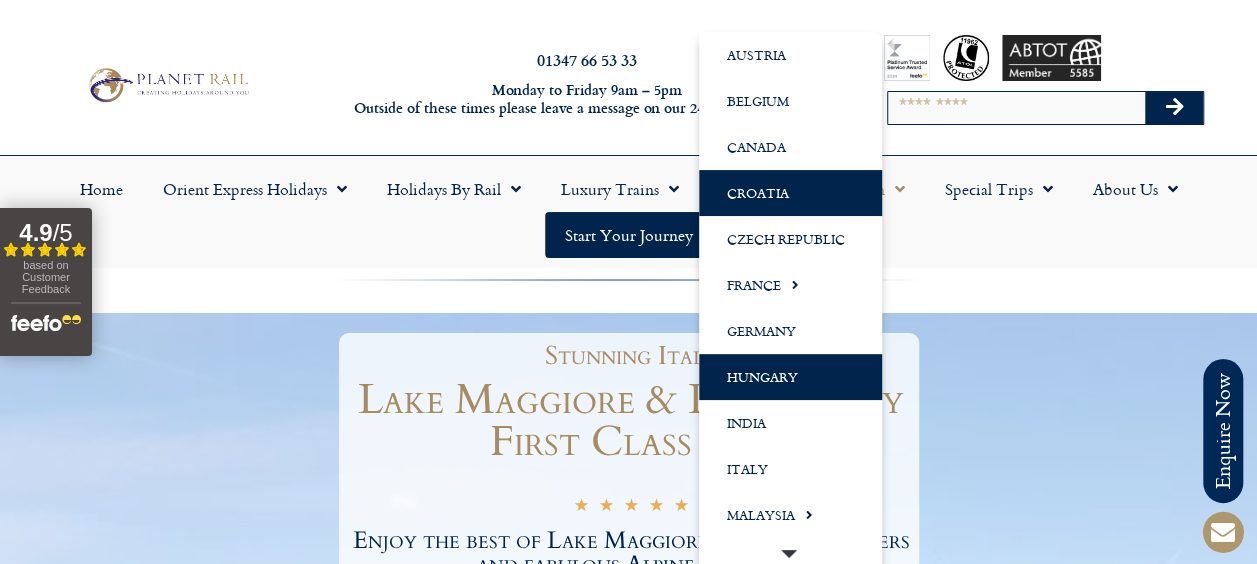 click on "Croatia" 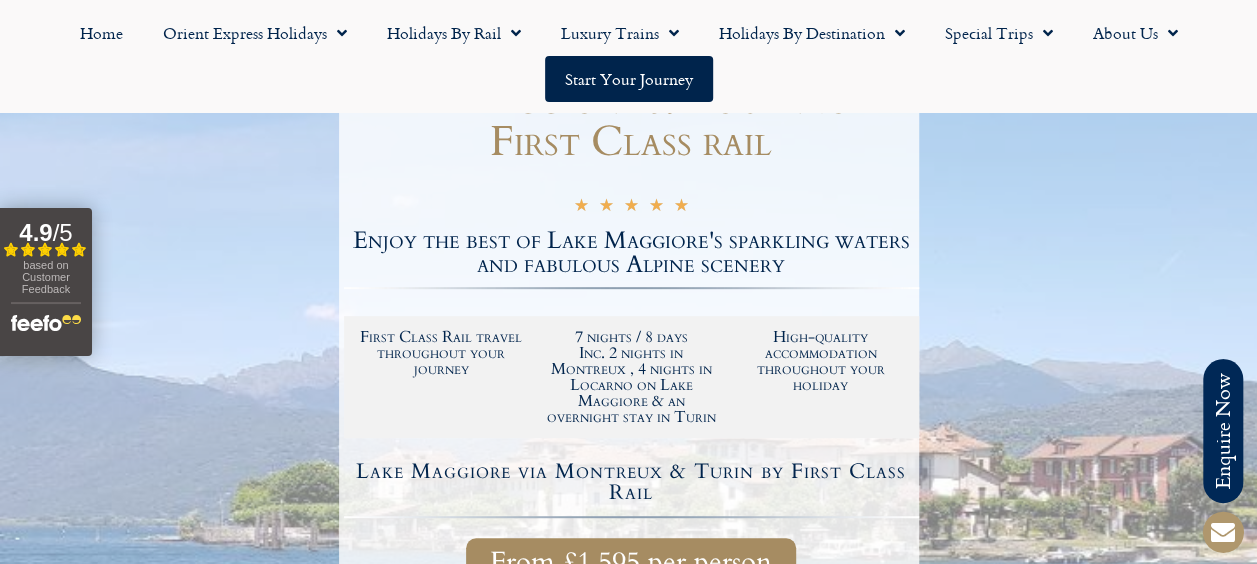 scroll, scrollTop: 0, scrollLeft: 0, axis: both 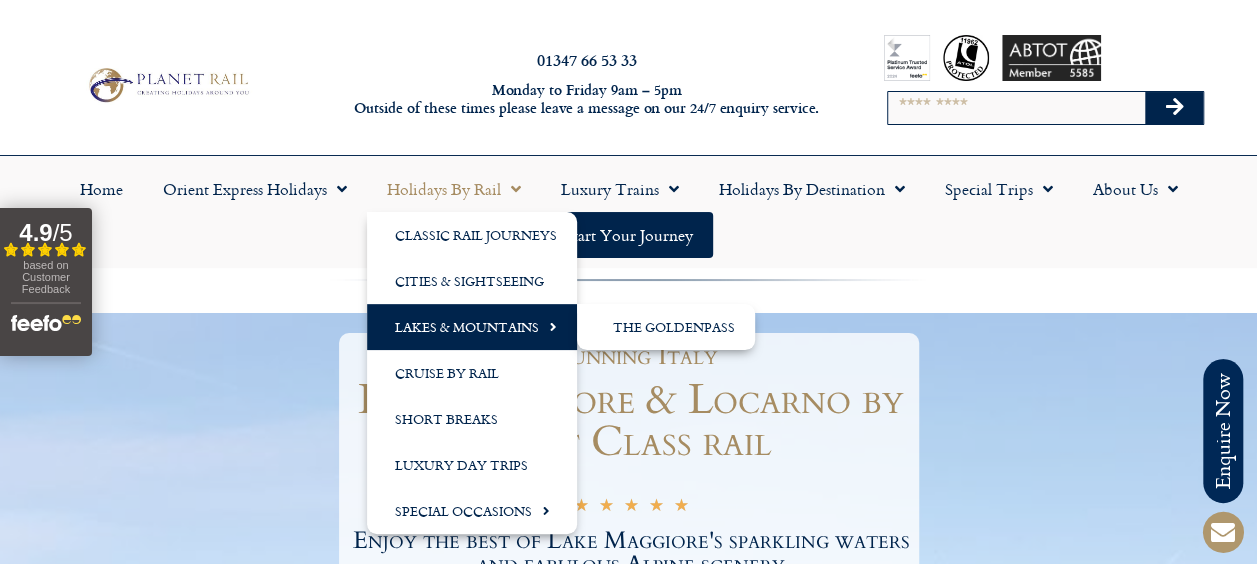 click on "Lakes & Mountains" 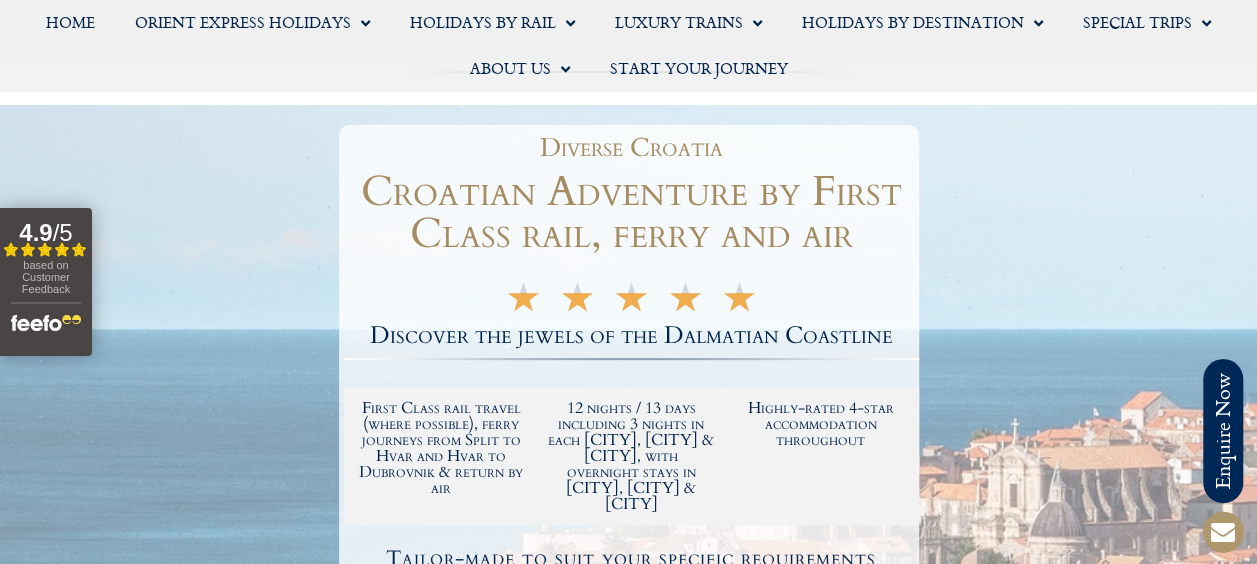 scroll, scrollTop: 200, scrollLeft: 0, axis: vertical 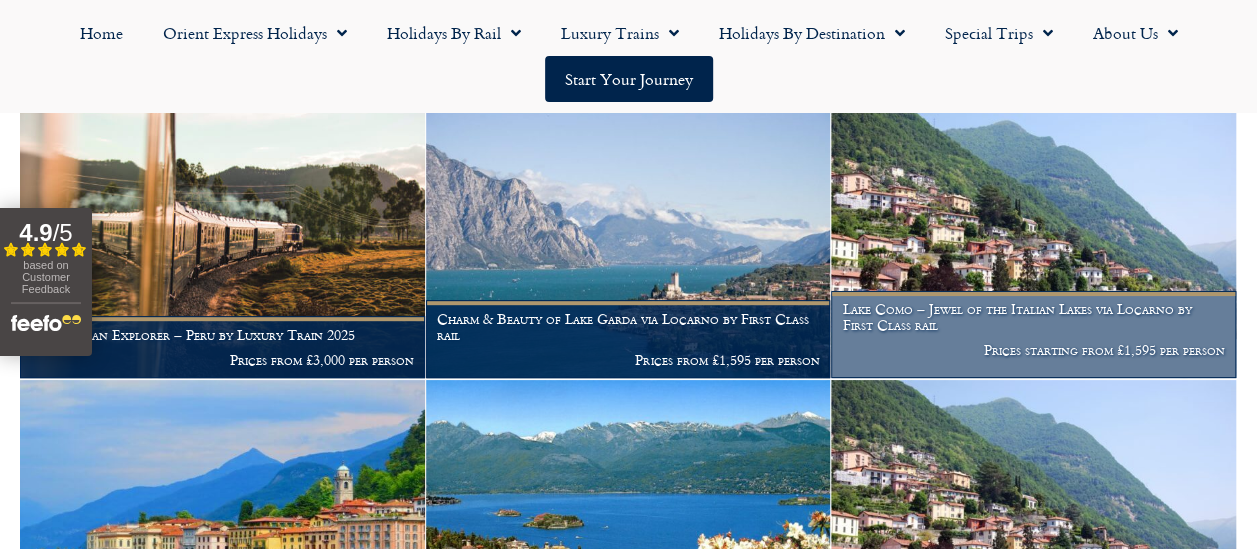 click at bounding box center (1033, 240) 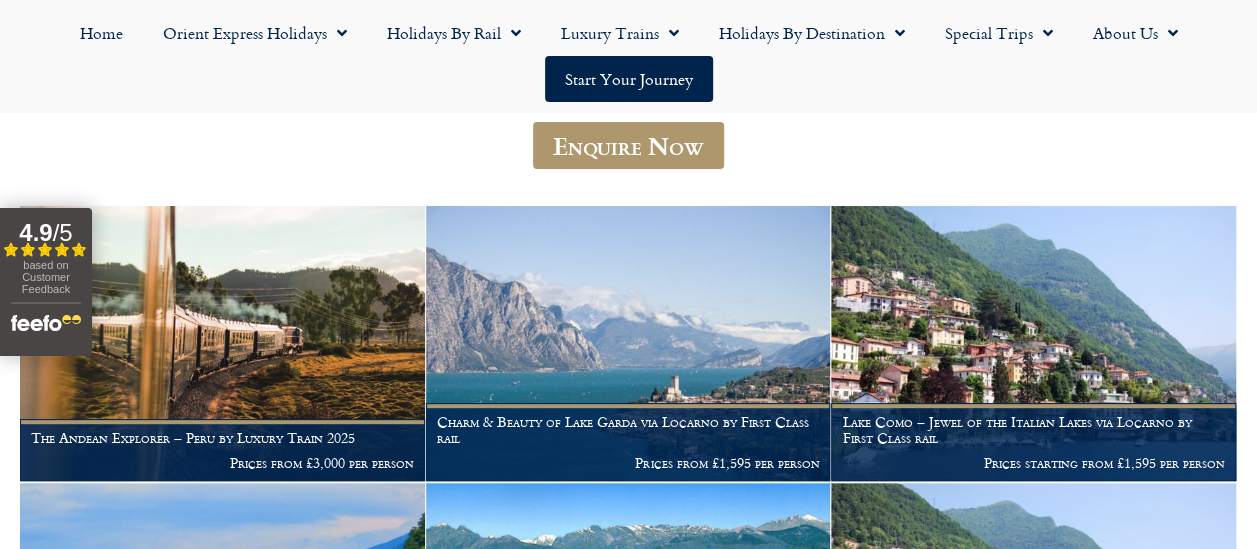 scroll, scrollTop: 400, scrollLeft: 0, axis: vertical 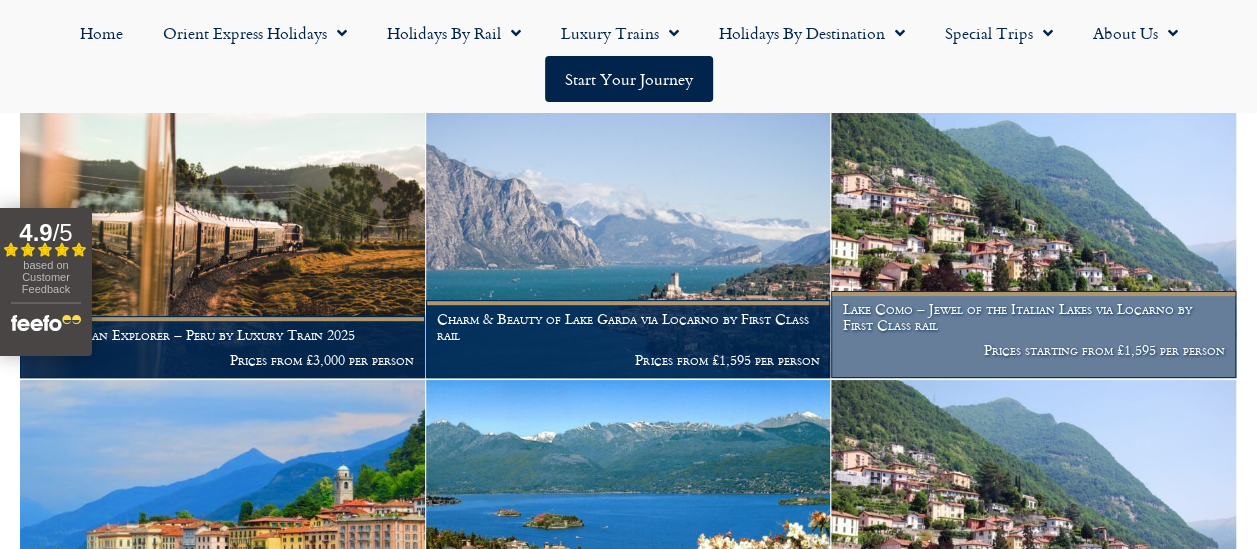click at bounding box center [1033, 240] 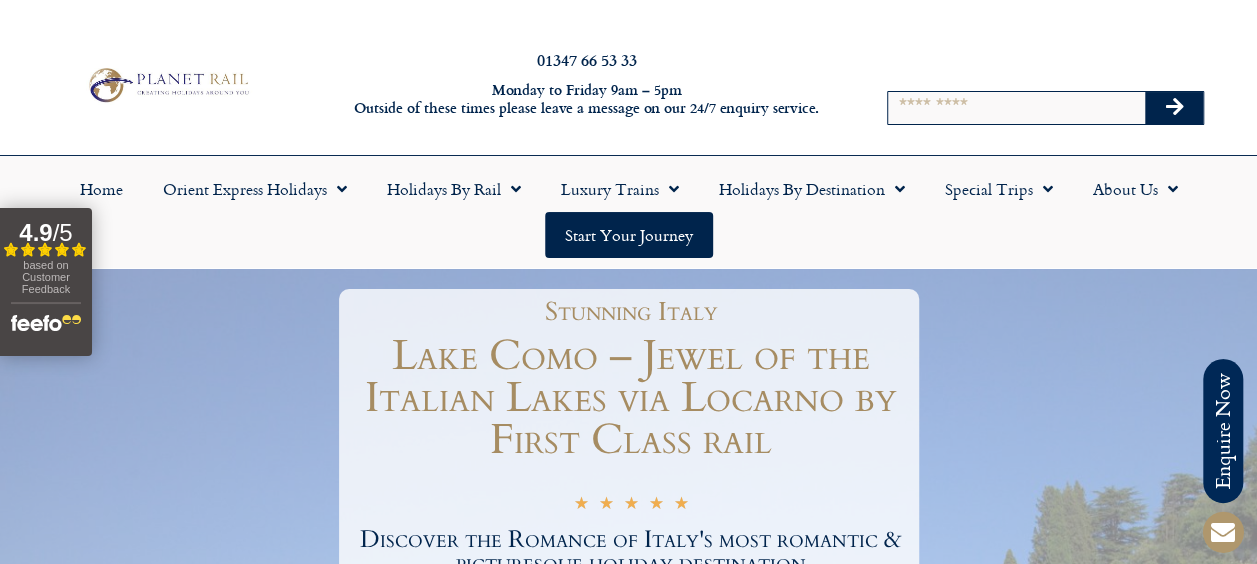 scroll, scrollTop: 1, scrollLeft: 0, axis: vertical 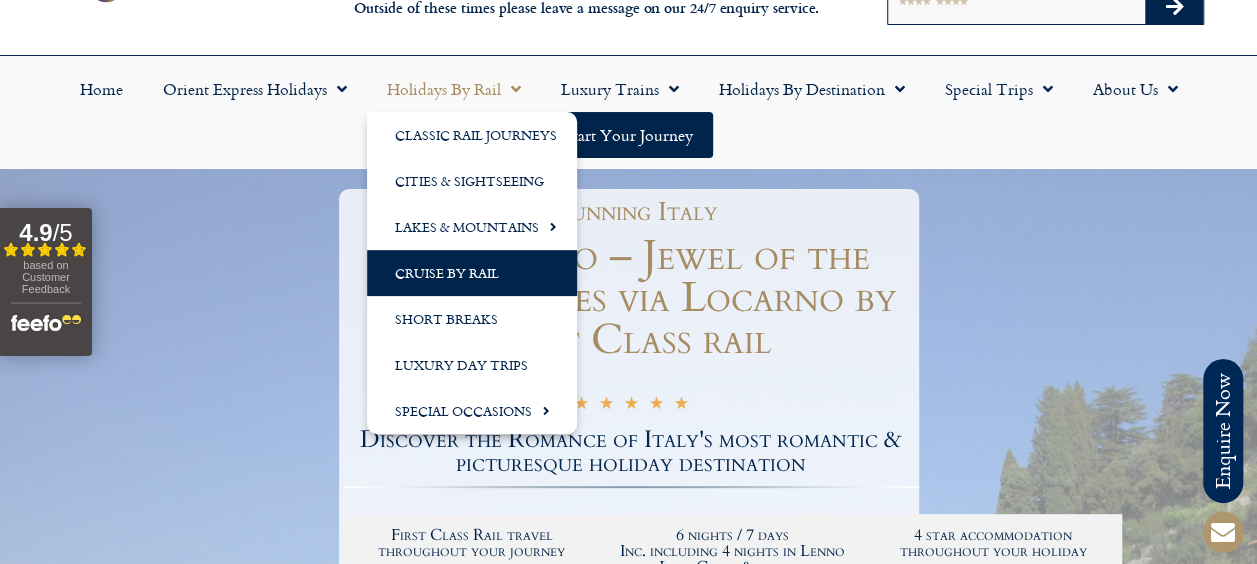 click on "Cruise by Rail" 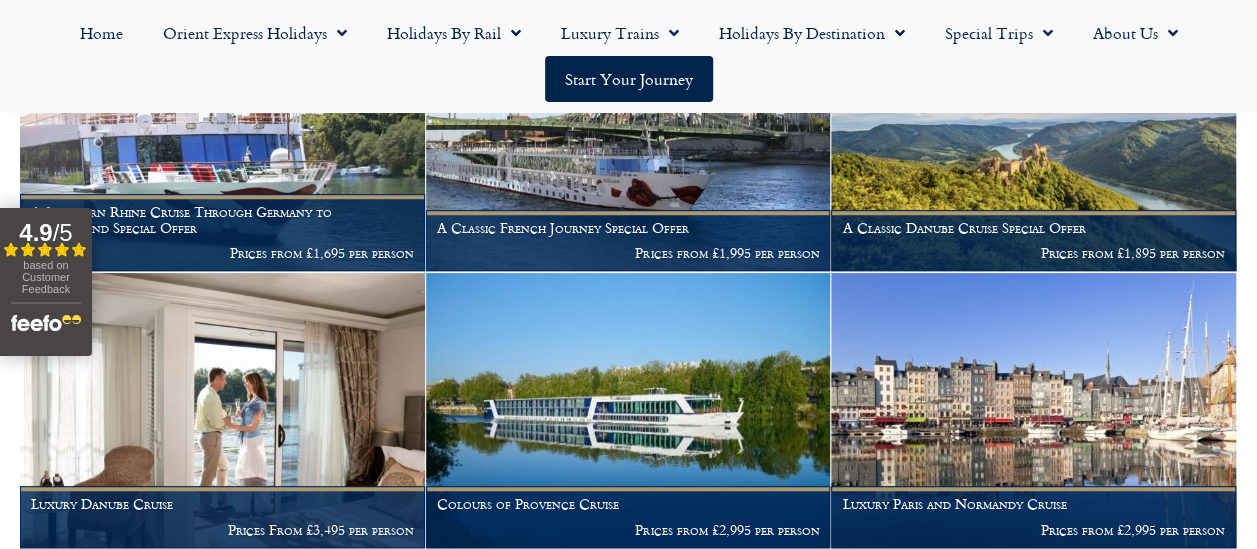 scroll, scrollTop: 0, scrollLeft: 0, axis: both 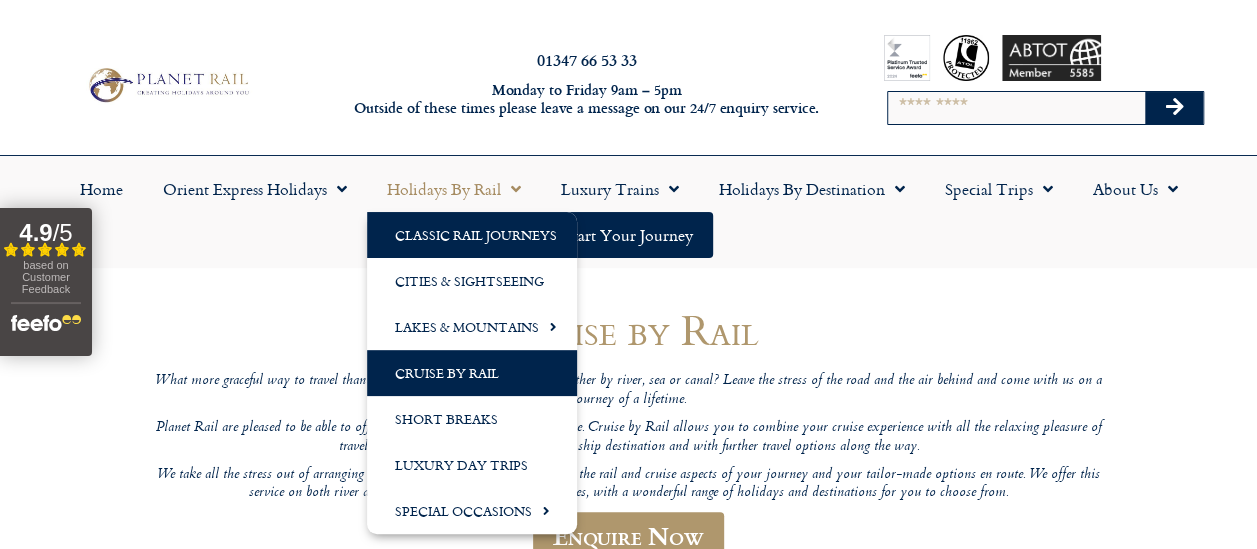 click on "Classic Rail Journeys" 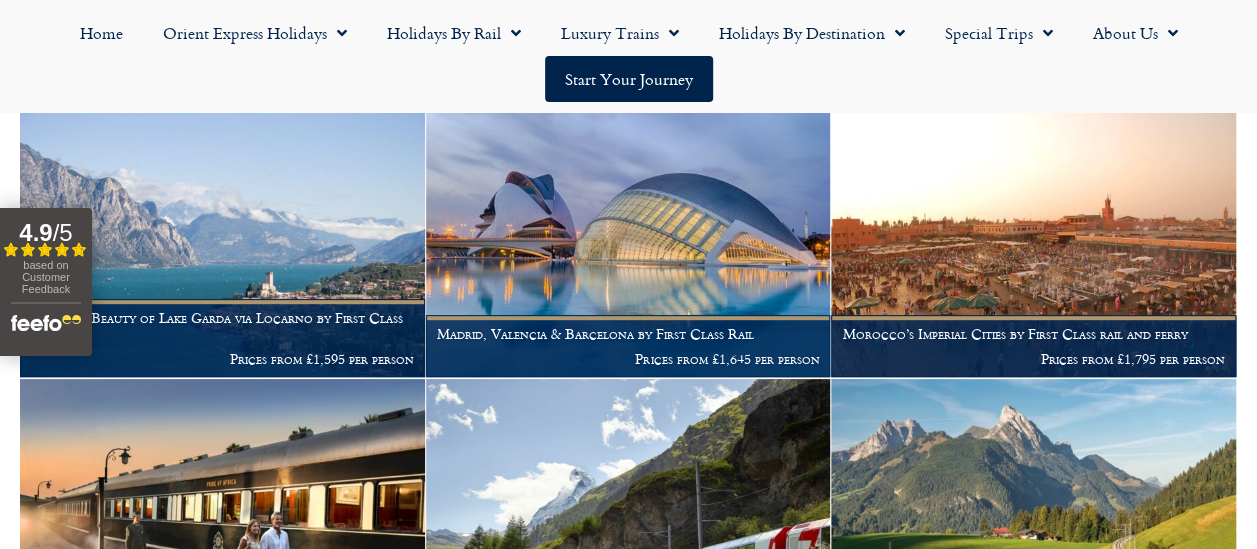 scroll, scrollTop: 301, scrollLeft: 0, axis: vertical 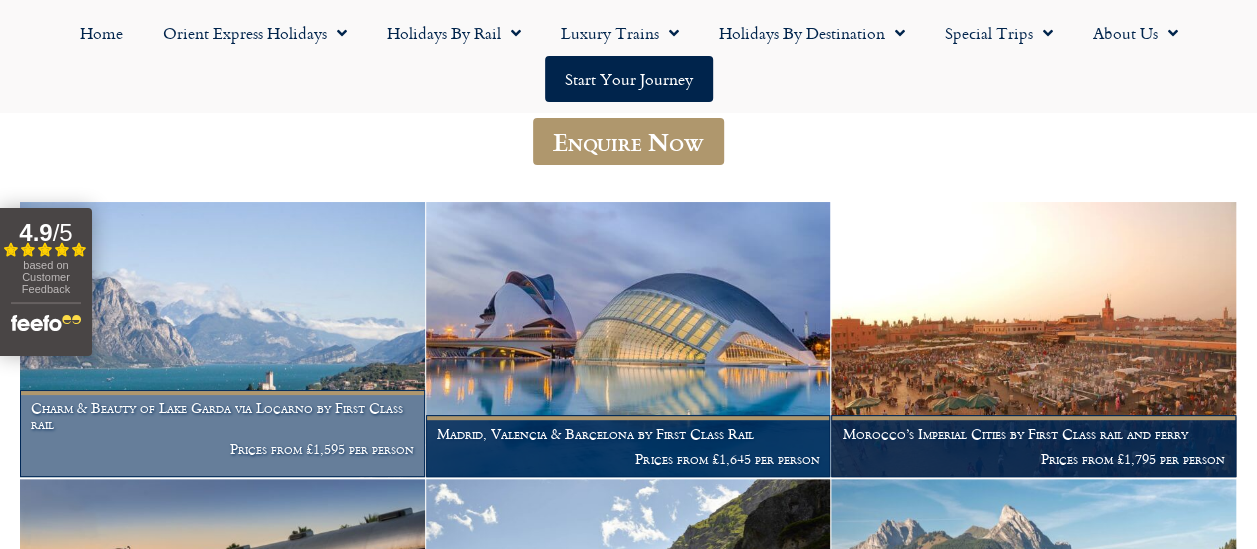 click at bounding box center (222, 339) 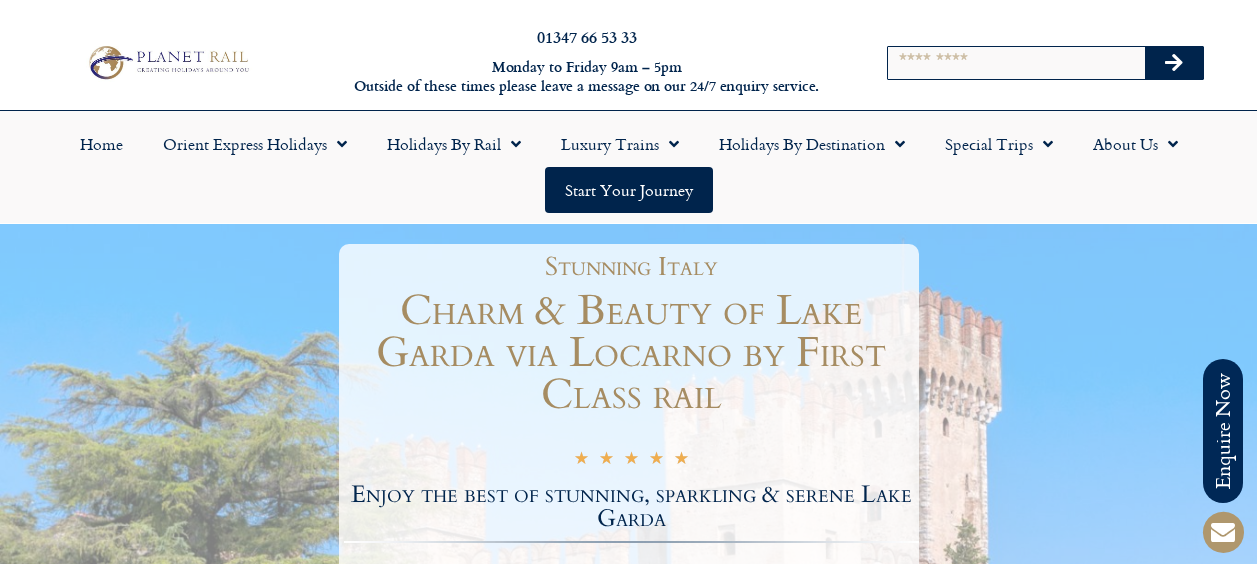 scroll, scrollTop: 0, scrollLeft: 0, axis: both 